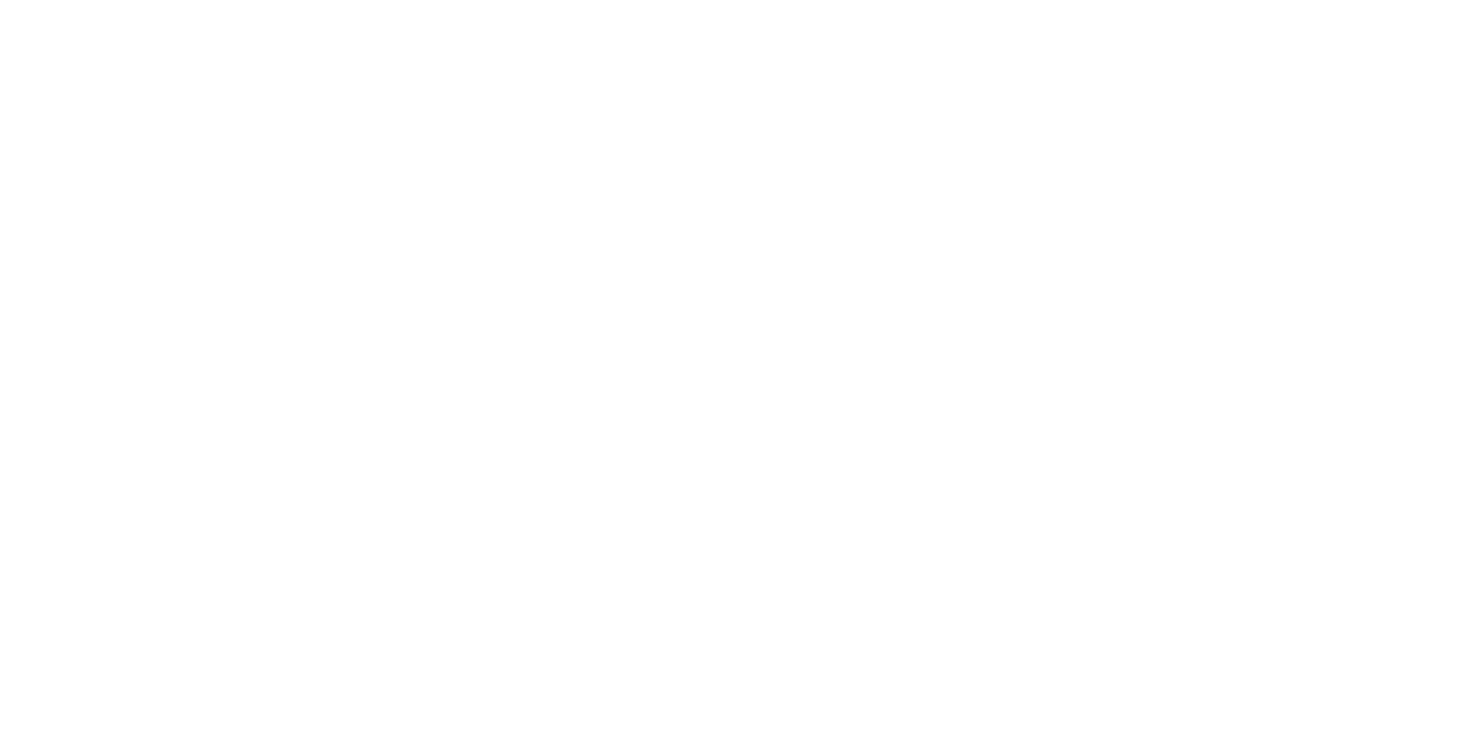 scroll, scrollTop: 0, scrollLeft: 0, axis: both 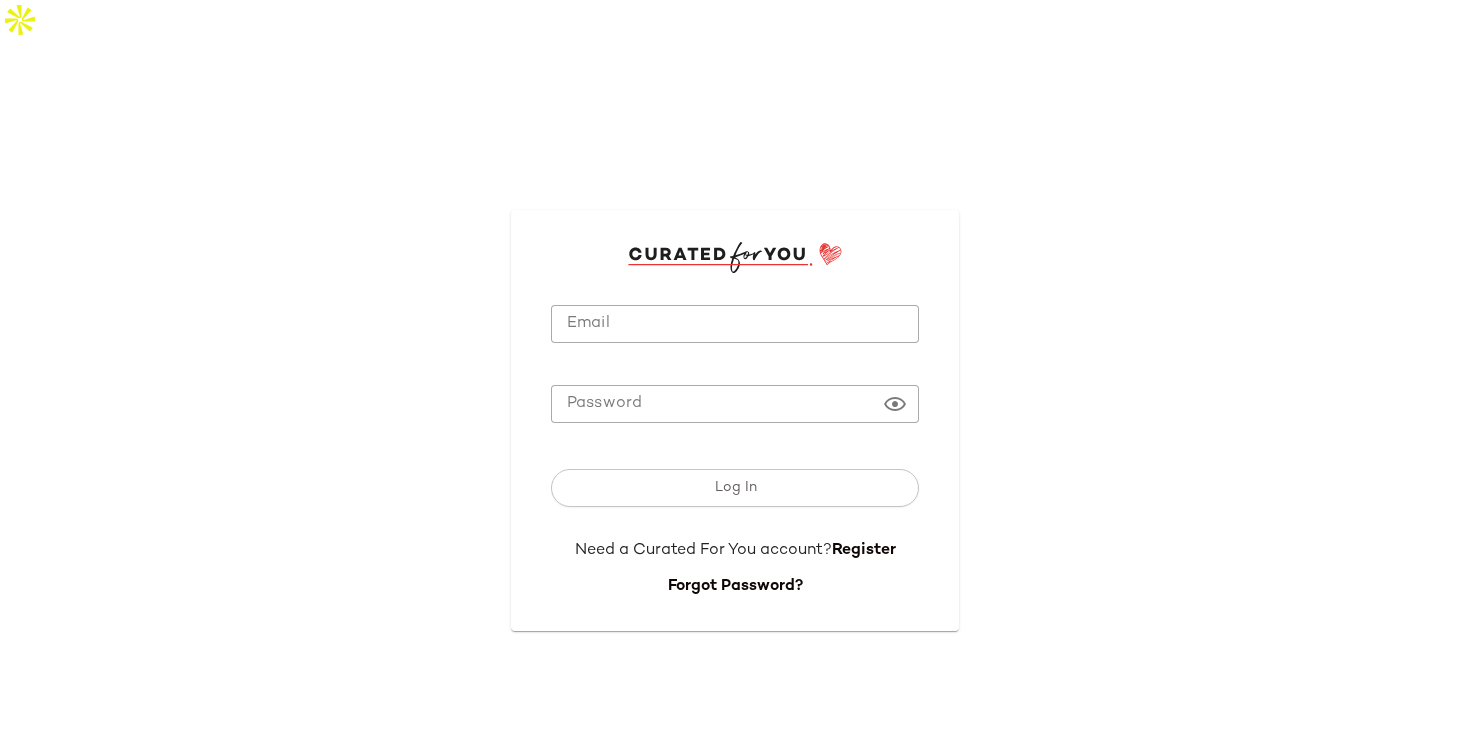 click on "Email" 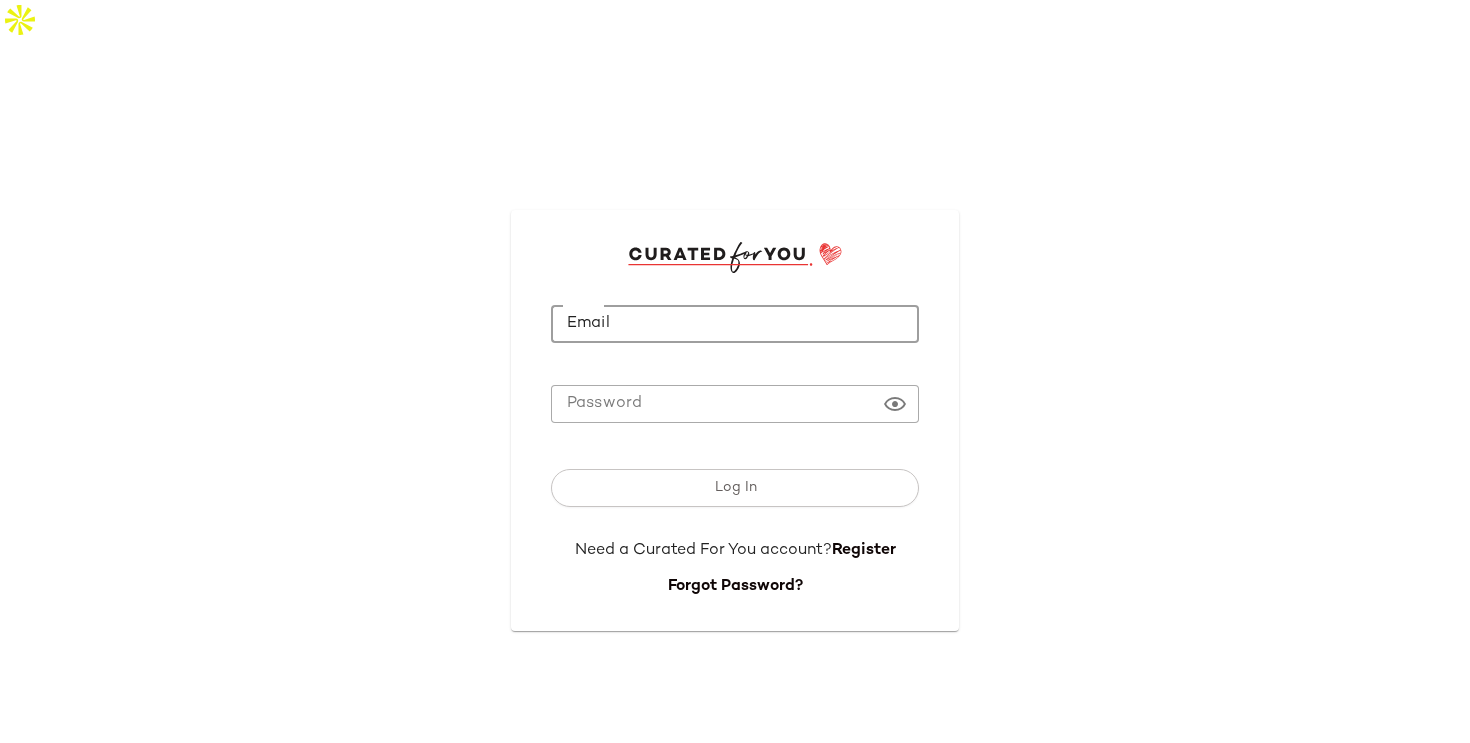 click on "Email" 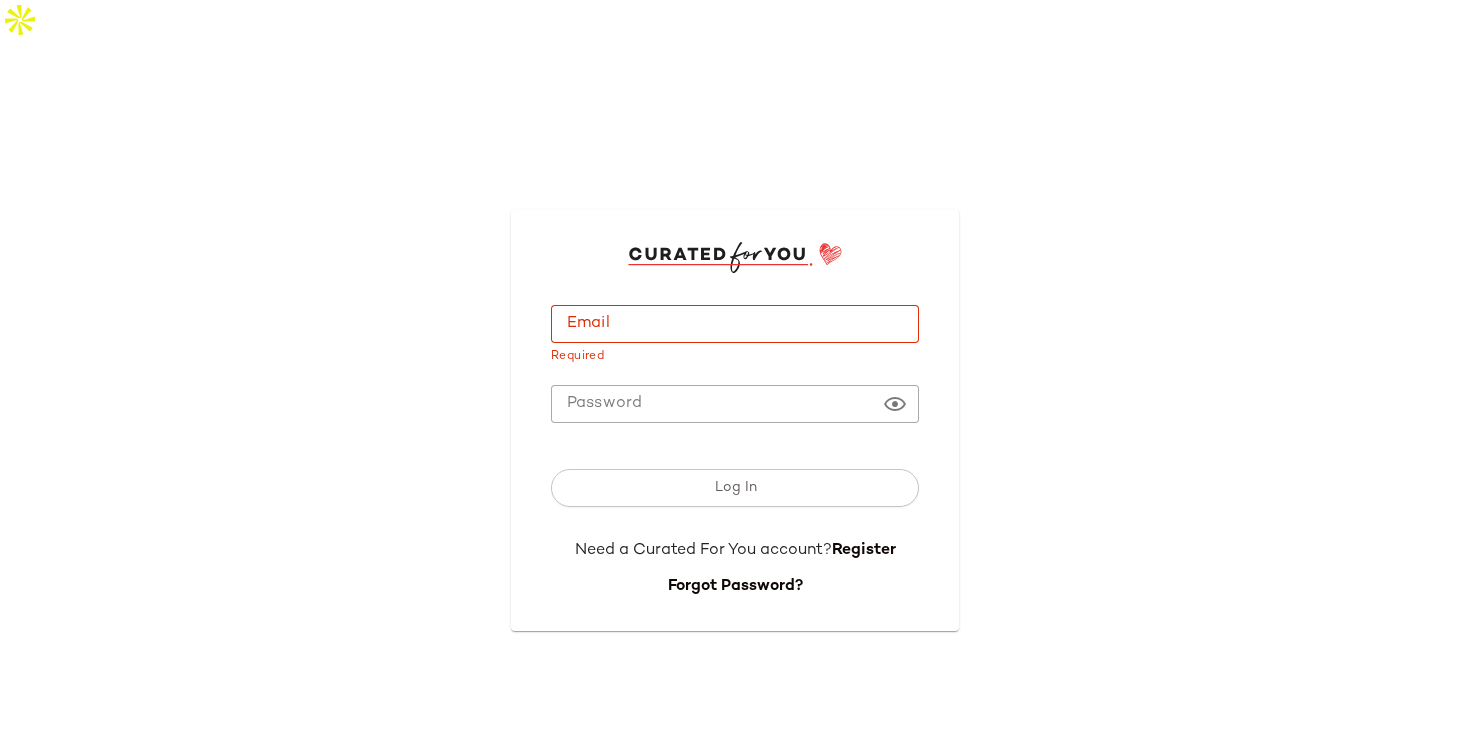 type on "**********" 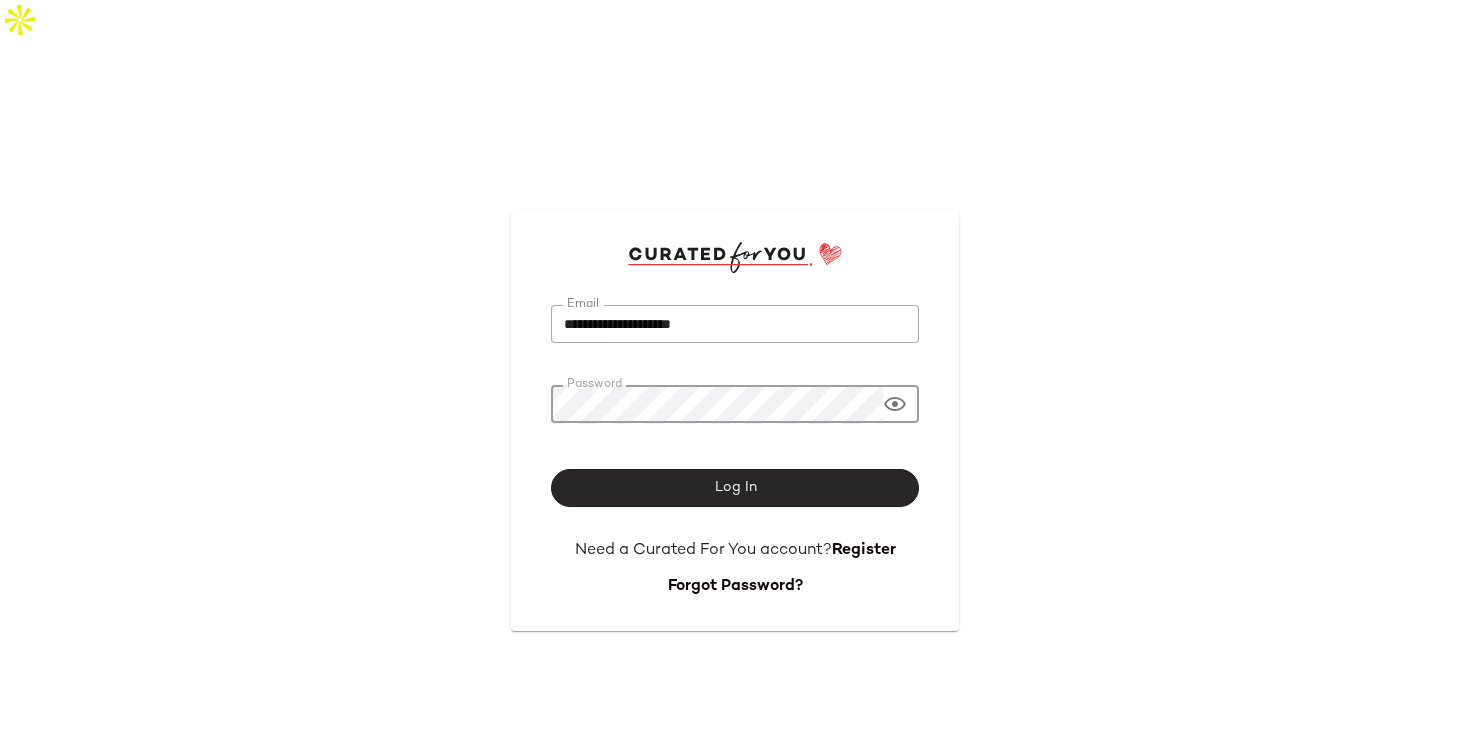 click on "Log In" at bounding box center [735, 488] 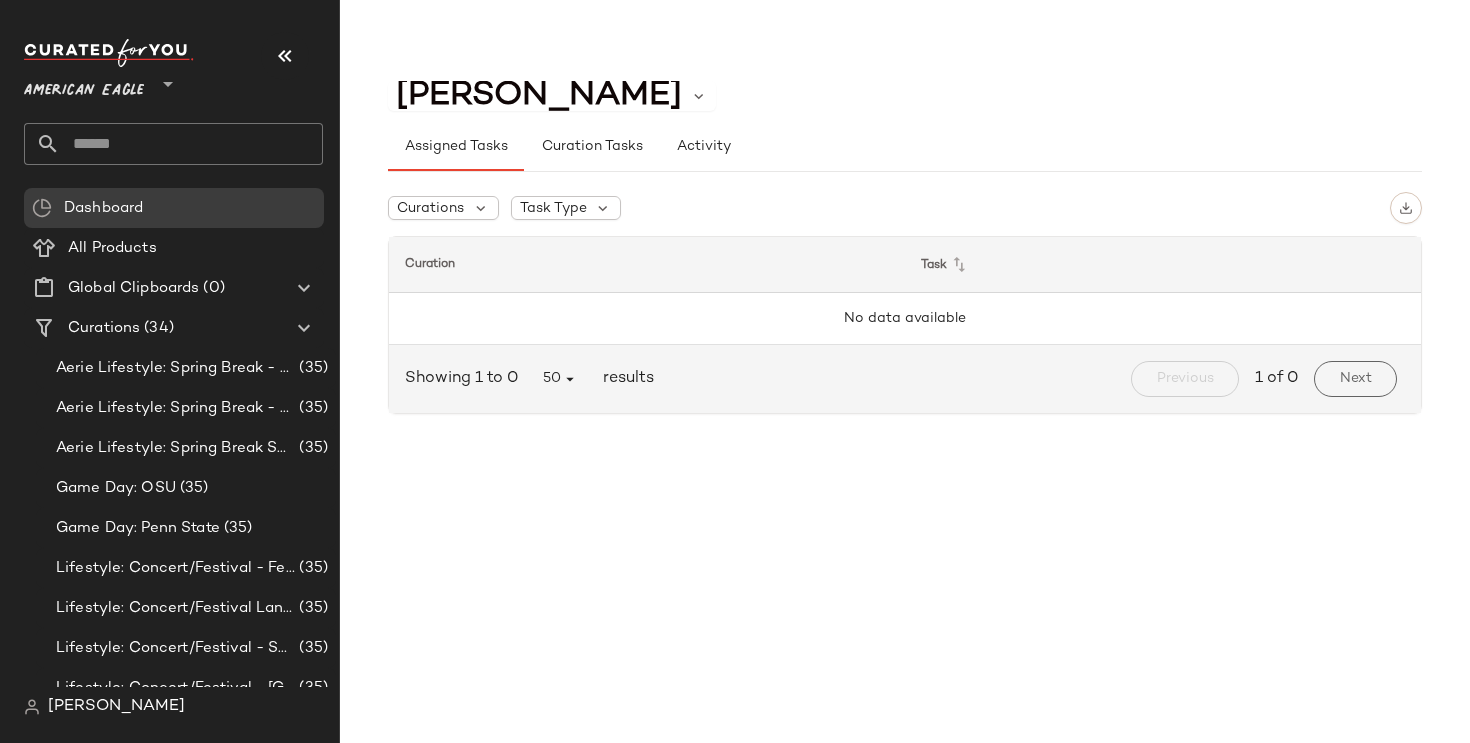 click 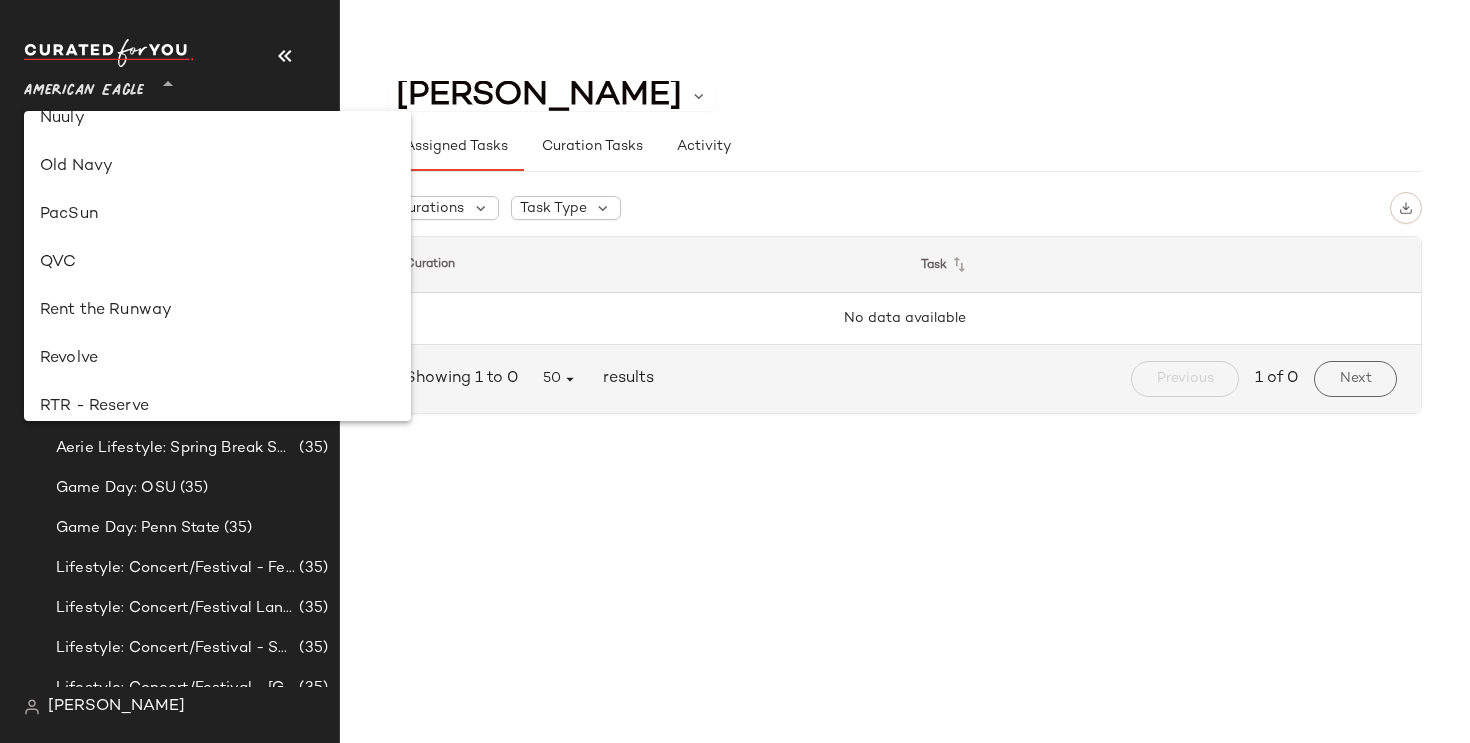 scroll, scrollTop: 793, scrollLeft: 0, axis: vertical 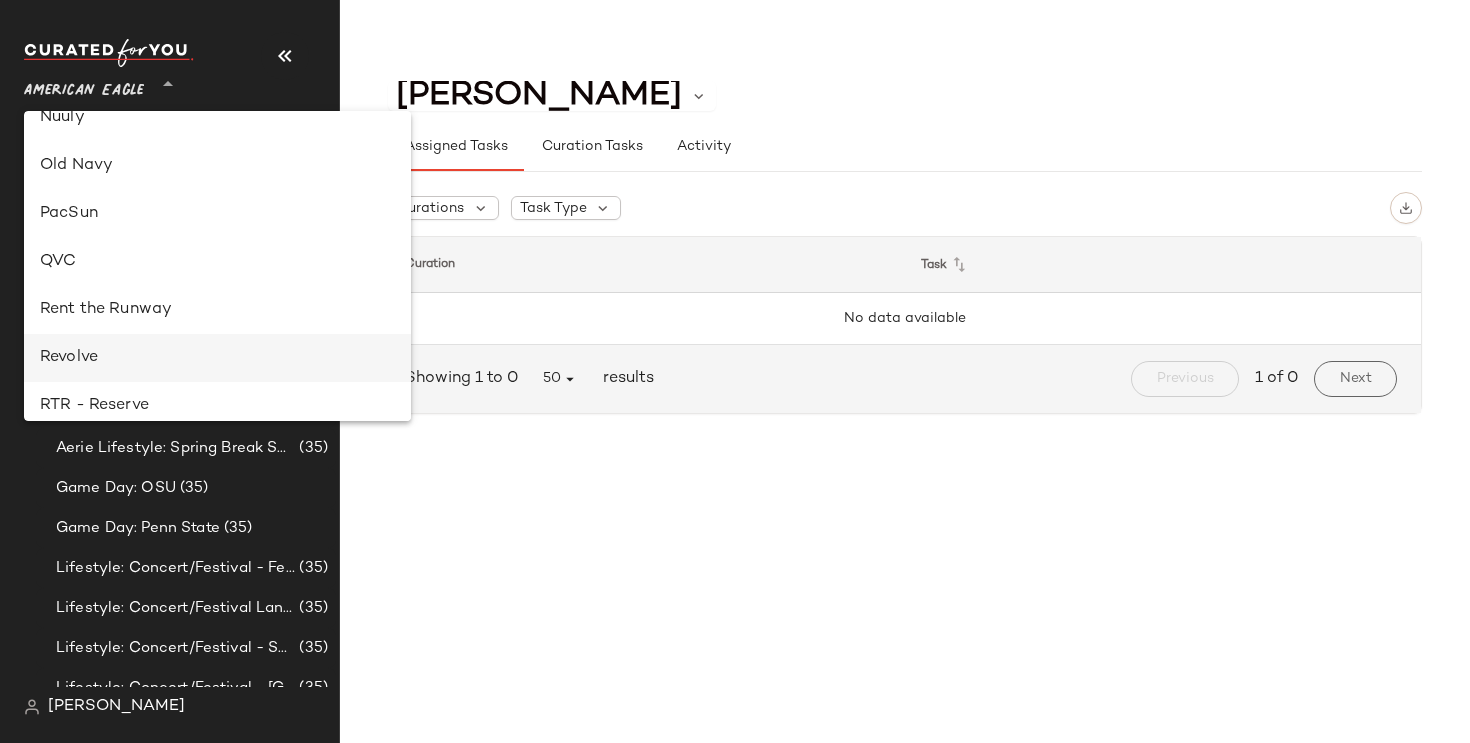 click on "Revolve" at bounding box center (217, 358) 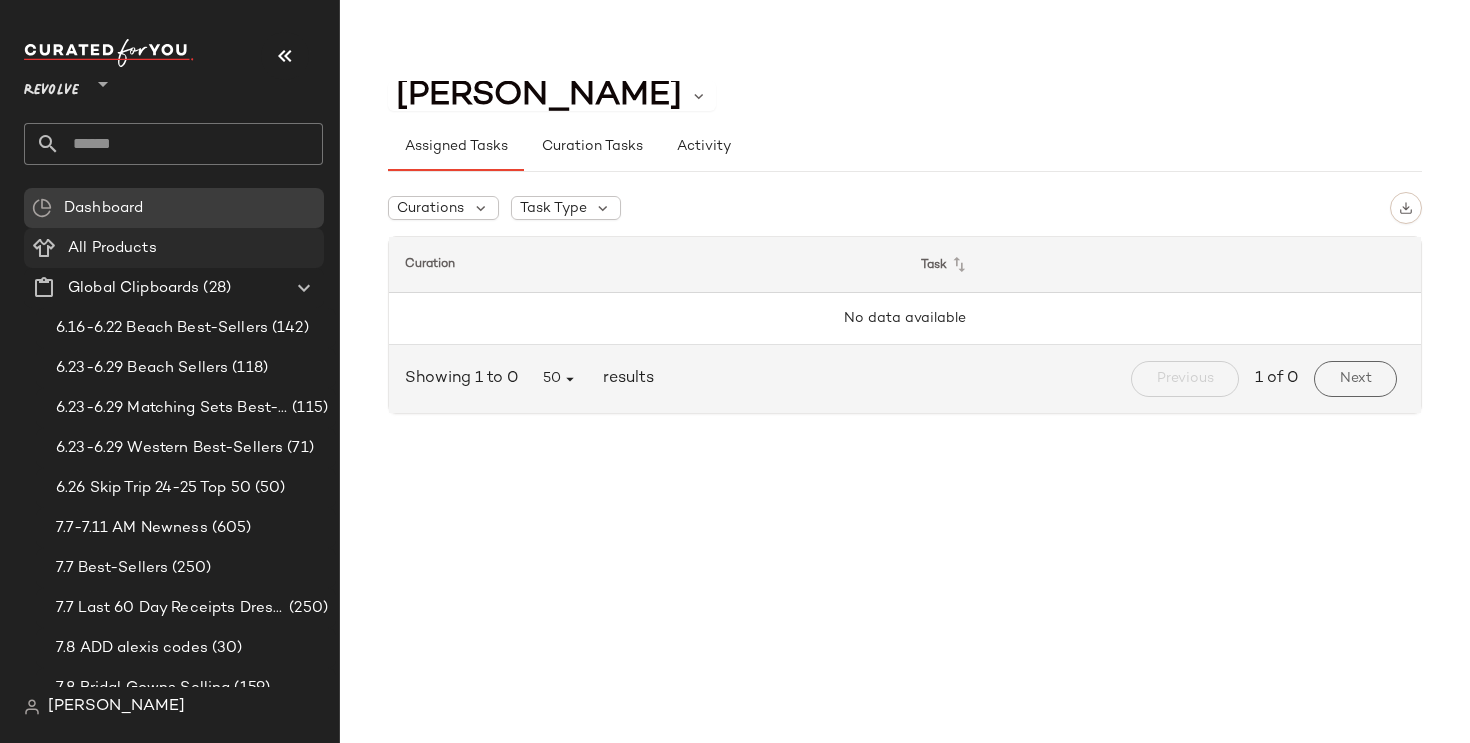 click on "All Products" at bounding box center [112, 248] 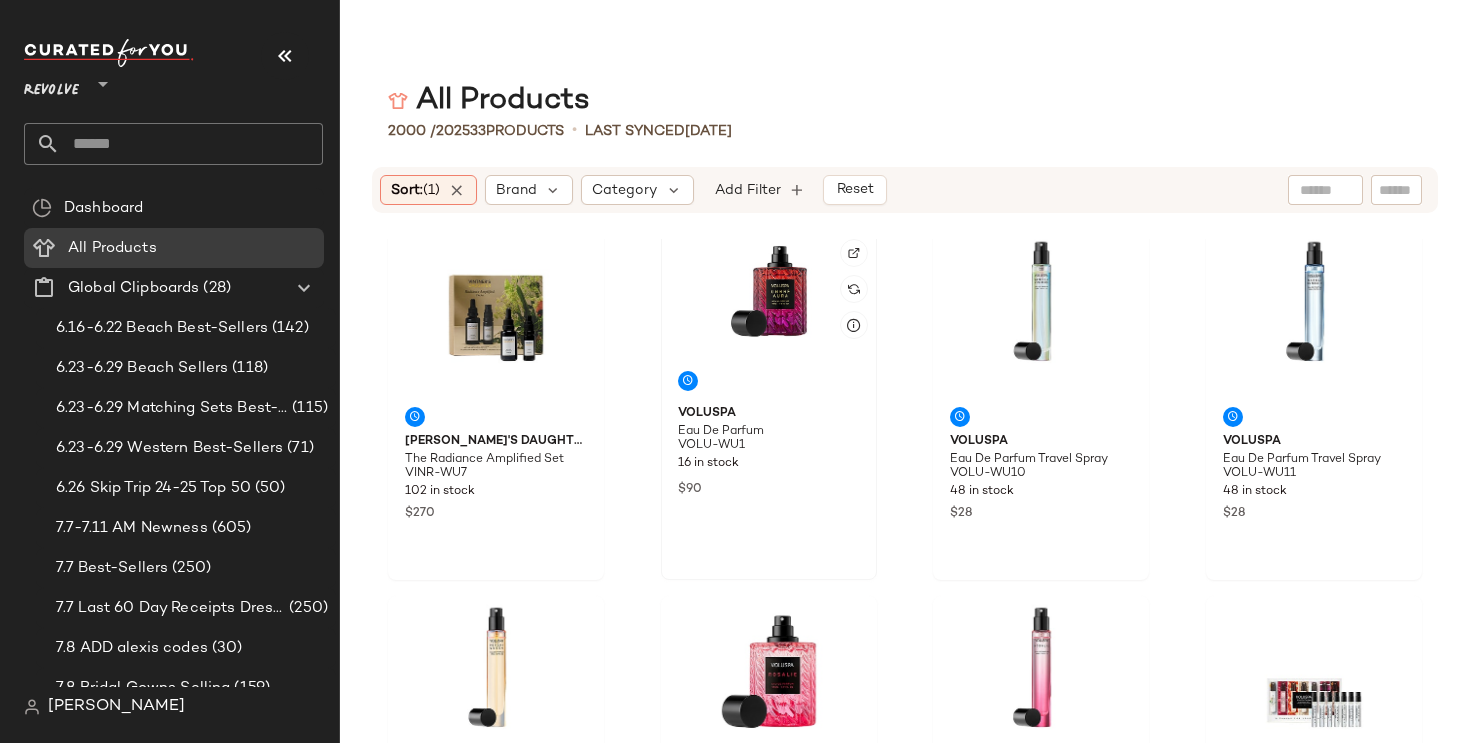 scroll, scrollTop: 0, scrollLeft: 0, axis: both 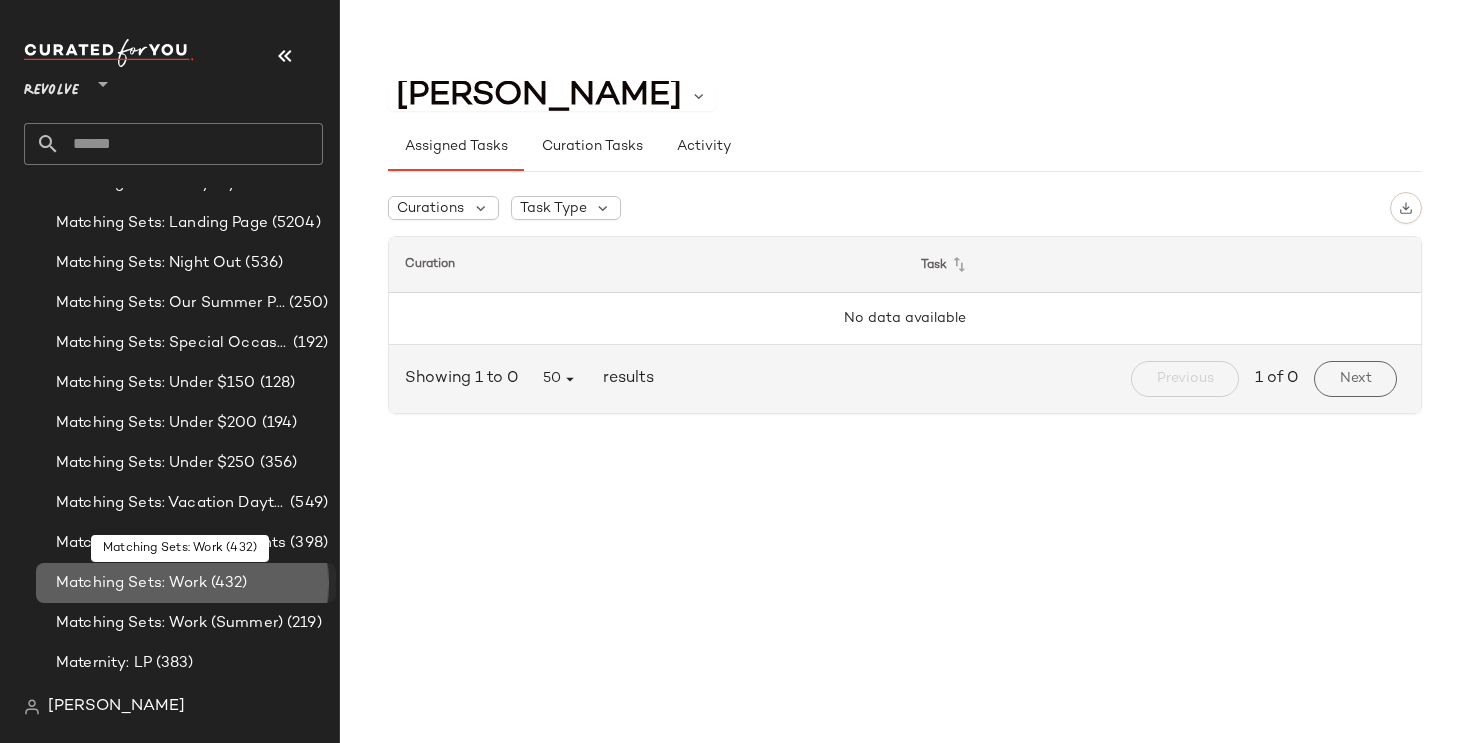 click on "Matching Sets: Work" at bounding box center [131, 583] 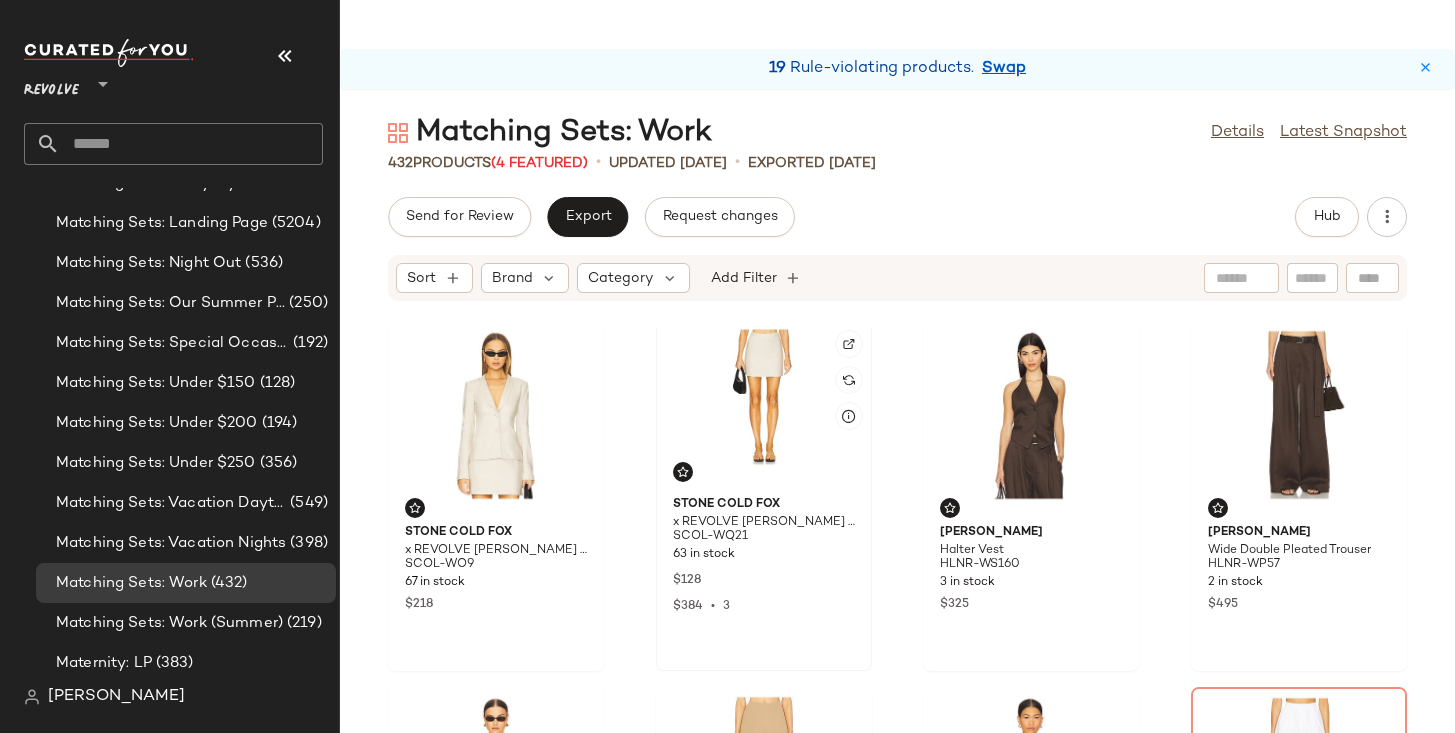 scroll, scrollTop: 11, scrollLeft: 0, axis: vertical 